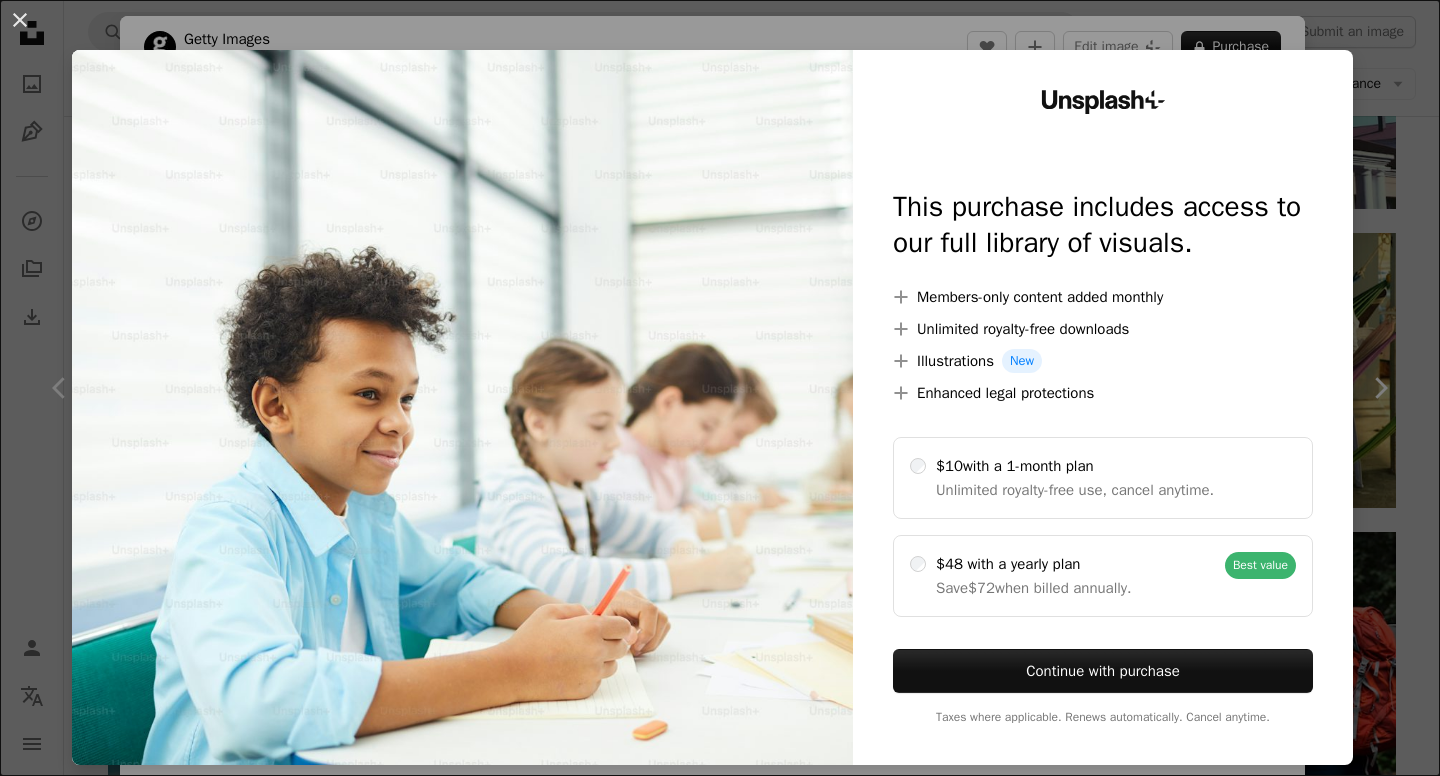 scroll, scrollTop: 65364, scrollLeft: 0, axis: vertical 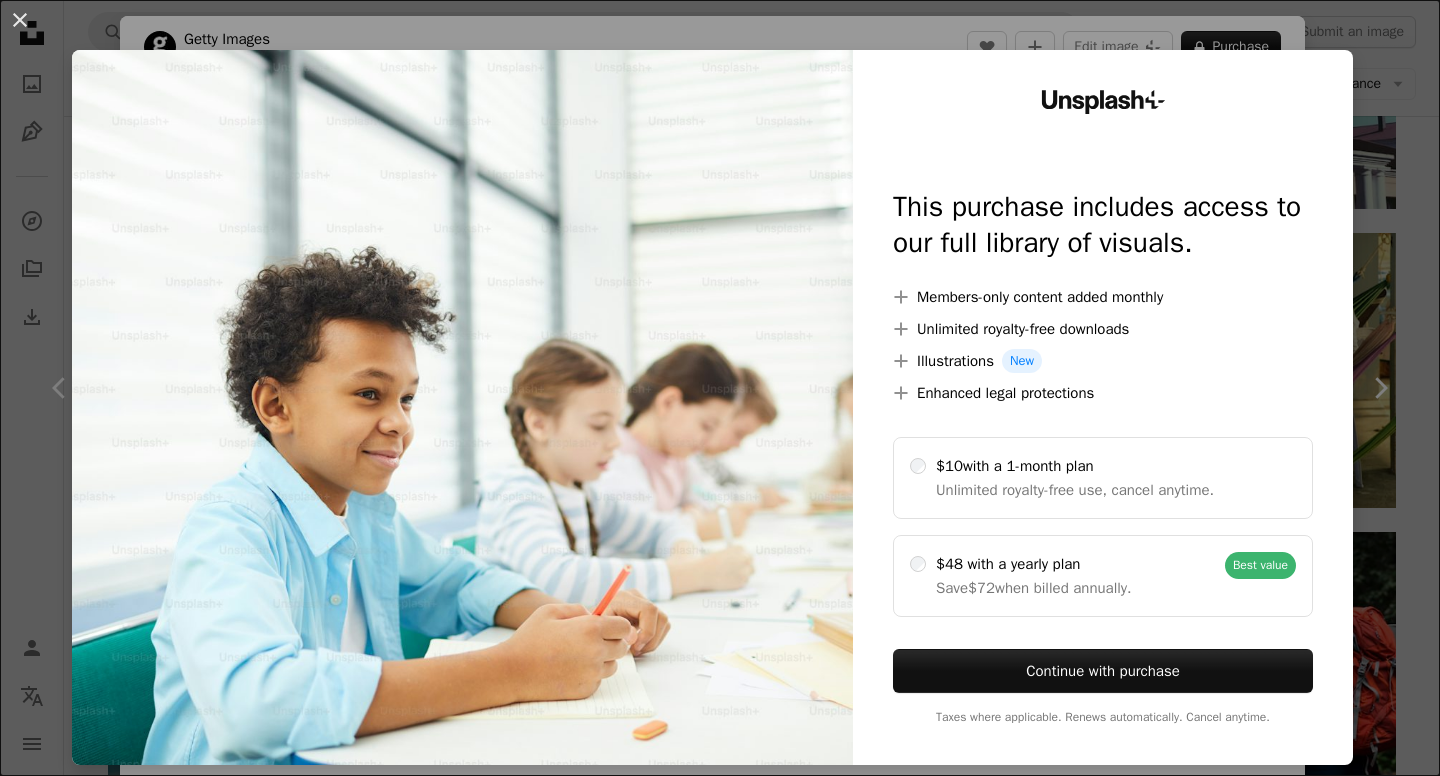 click on "An X shape Unsplash+ This purchase includes access to our full library of visuals. A plus sign Members-only content added monthly A plus sign Unlimited royalty-free downloads A plus sign Illustrations  New A plus sign Enhanced legal protections $10  with a 1-month plan Unlimited royalty-free use, cancel anytime. $48   with a yearly plan Save  $72  when billed annually. Best value Continue with purchase Taxes where applicable. Renews automatically. Cancel anytime." at bounding box center [720, 388] 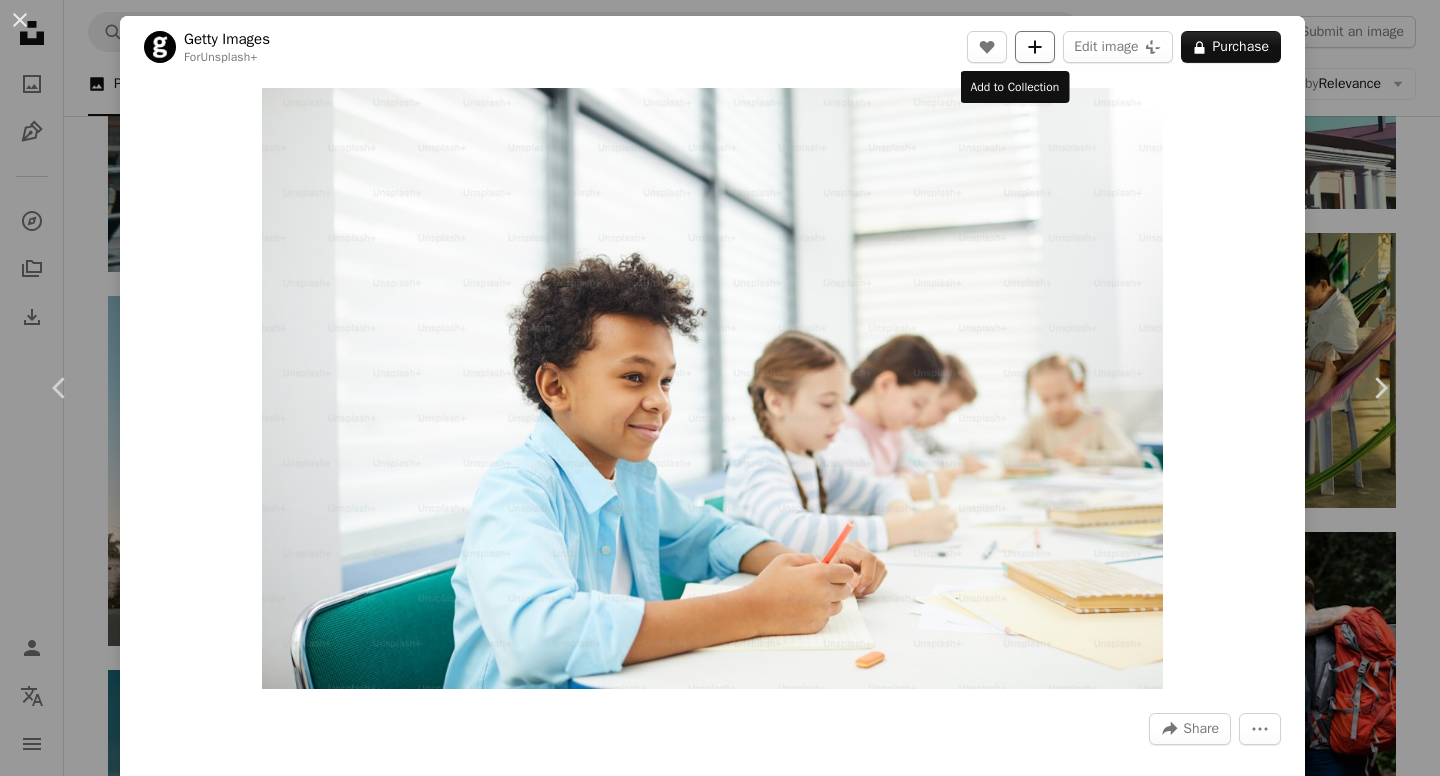 click on "A plus sign" 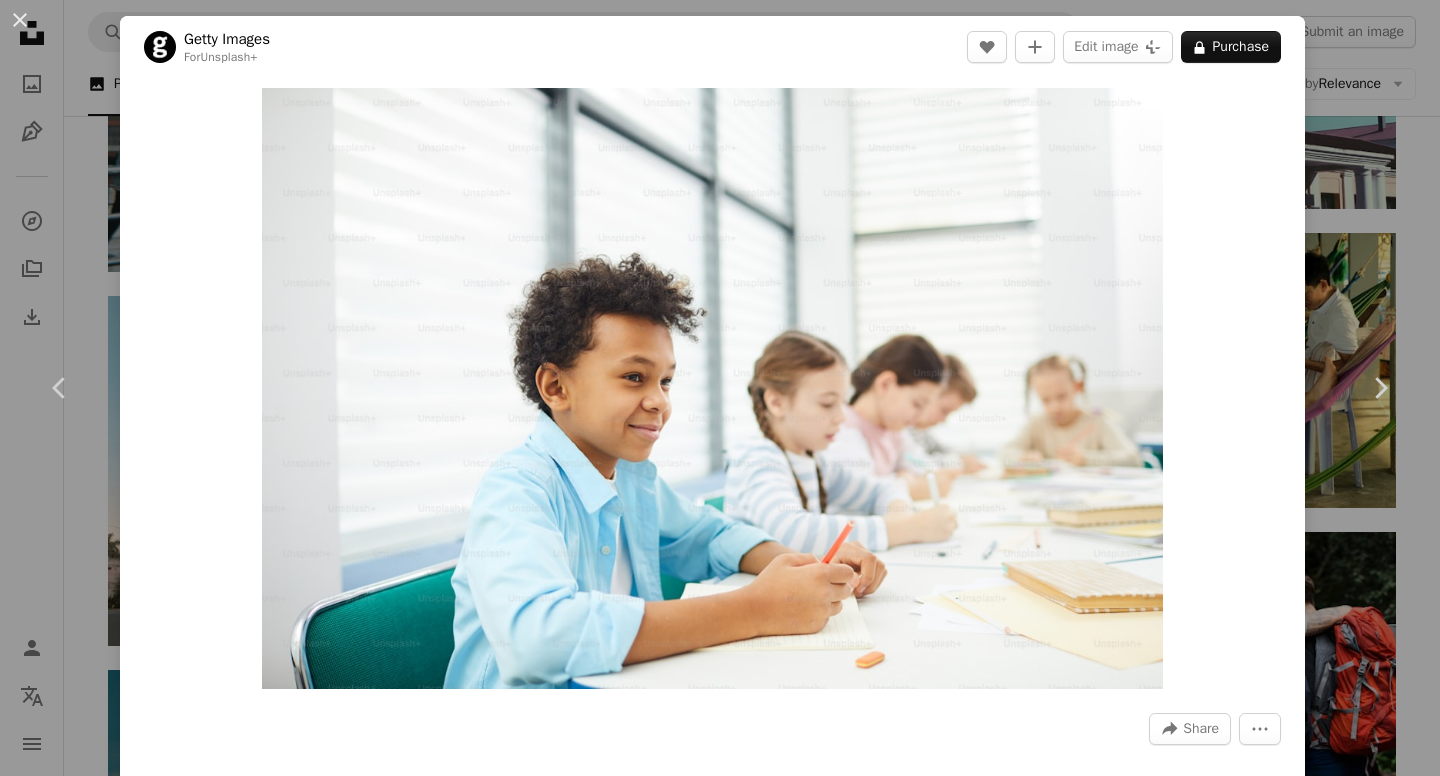 click on "An X shape Join Unsplash Already have an account?  Login First name Last name Email Username  (only letters, numbers and underscores) Password  (min. 8 char) Join By joining, you agree to the  Terms  and  Privacy Policy ." at bounding box center (720, 3817) 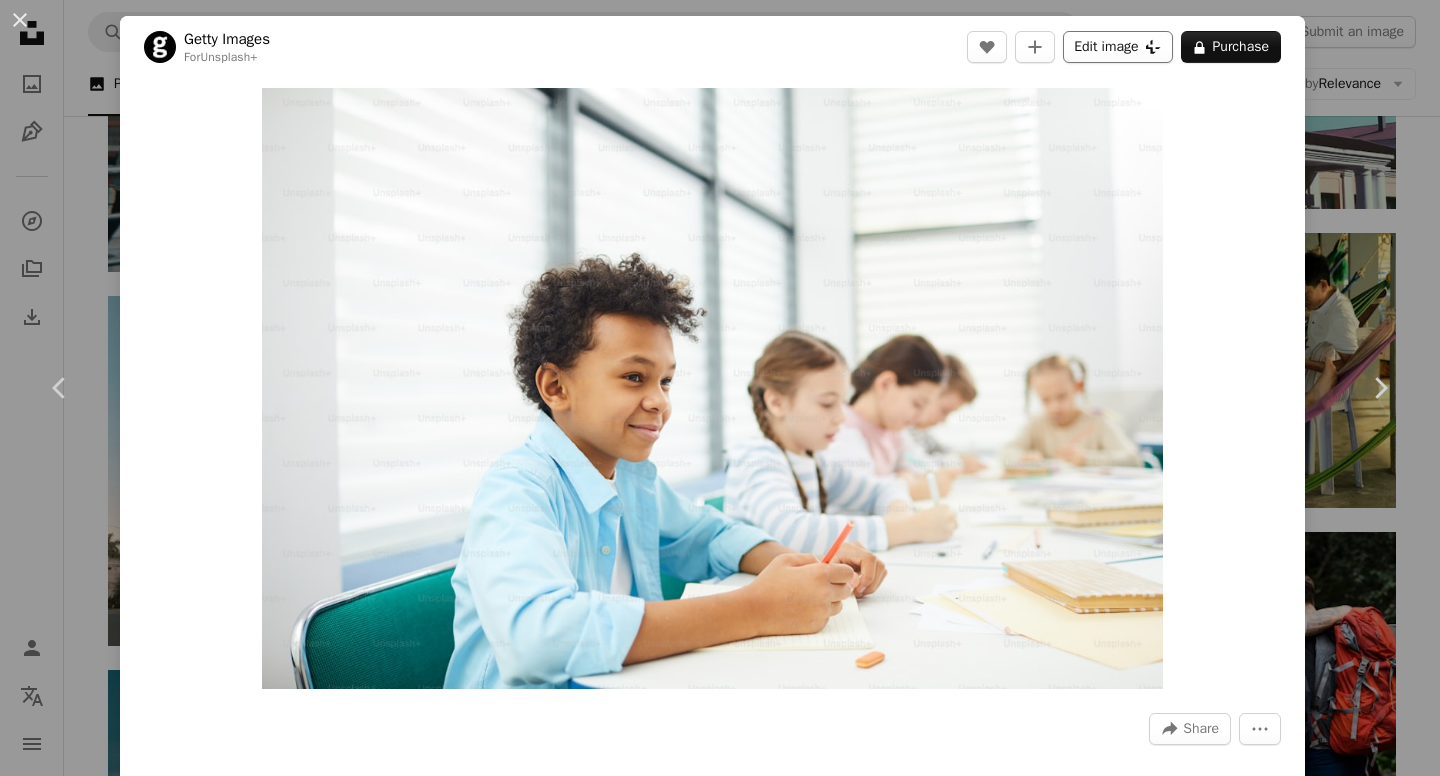 click on "Edit image   Plus sign for Unsplash+" at bounding box center (1117, 47) 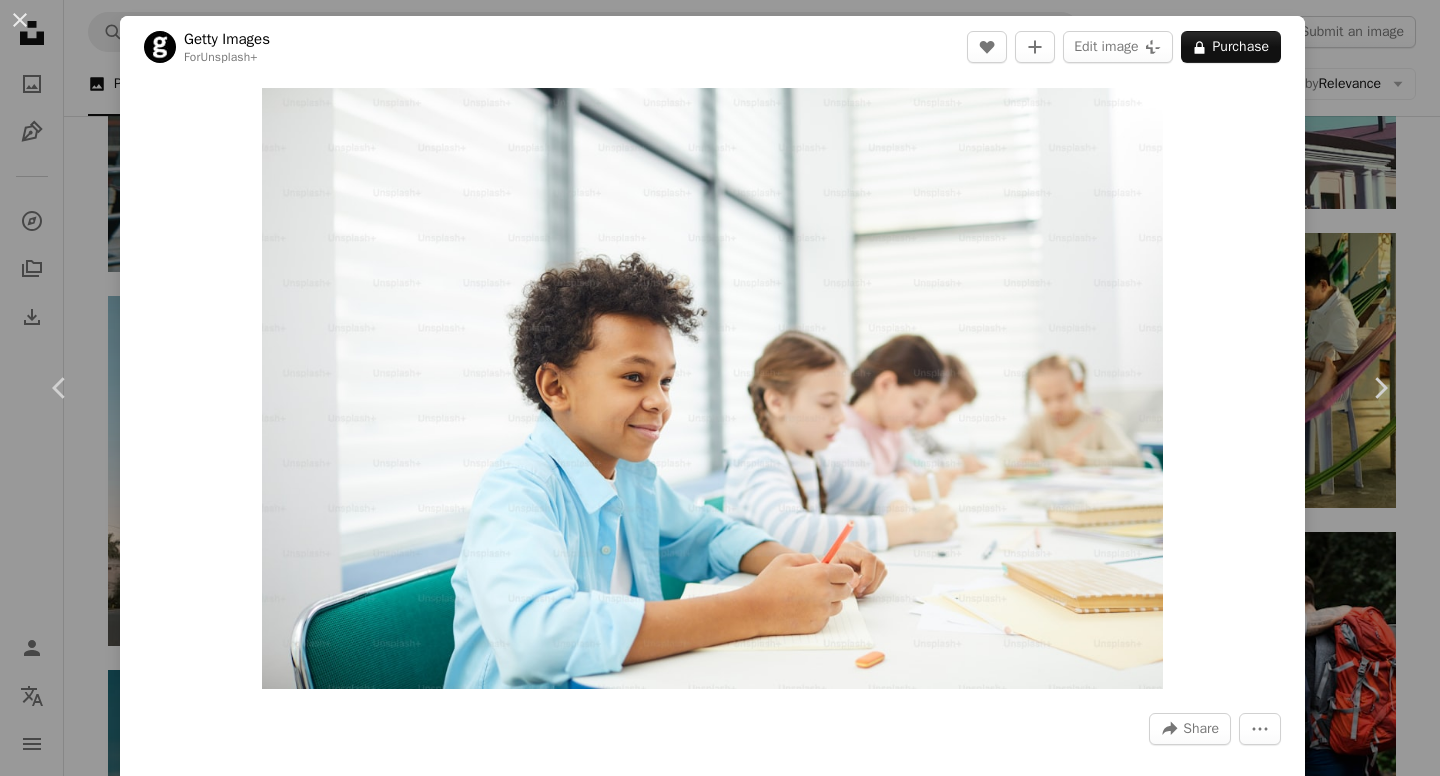 click on "An X shape Unsplash+ This purchase includes access to our full library of visuals. A plus sign Members-only content added monthly A plus sign Unlimited royalty-free downloads A plus sign Illustrations  New A plus sign Enhanced legal protections $10  with a 1-month plan Unlimited royalty-free use, cancel anytime. $48   with a yearly plan Save  $72  when billed annually. Best value Continue with purchase Taxes where applicable. Renews automatically. Cancel anytime." at bounding box center (720, 3817) 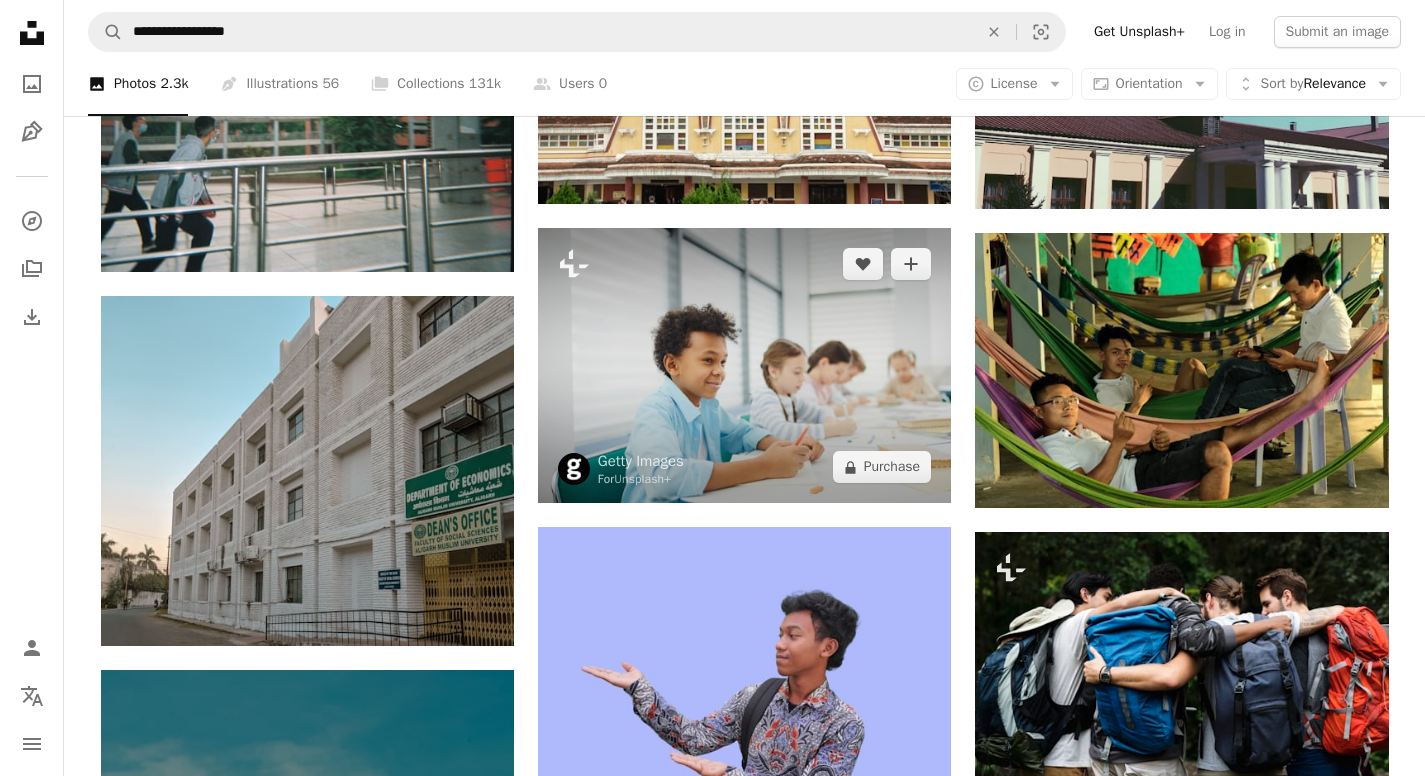 click at bounding box center (744, 365) 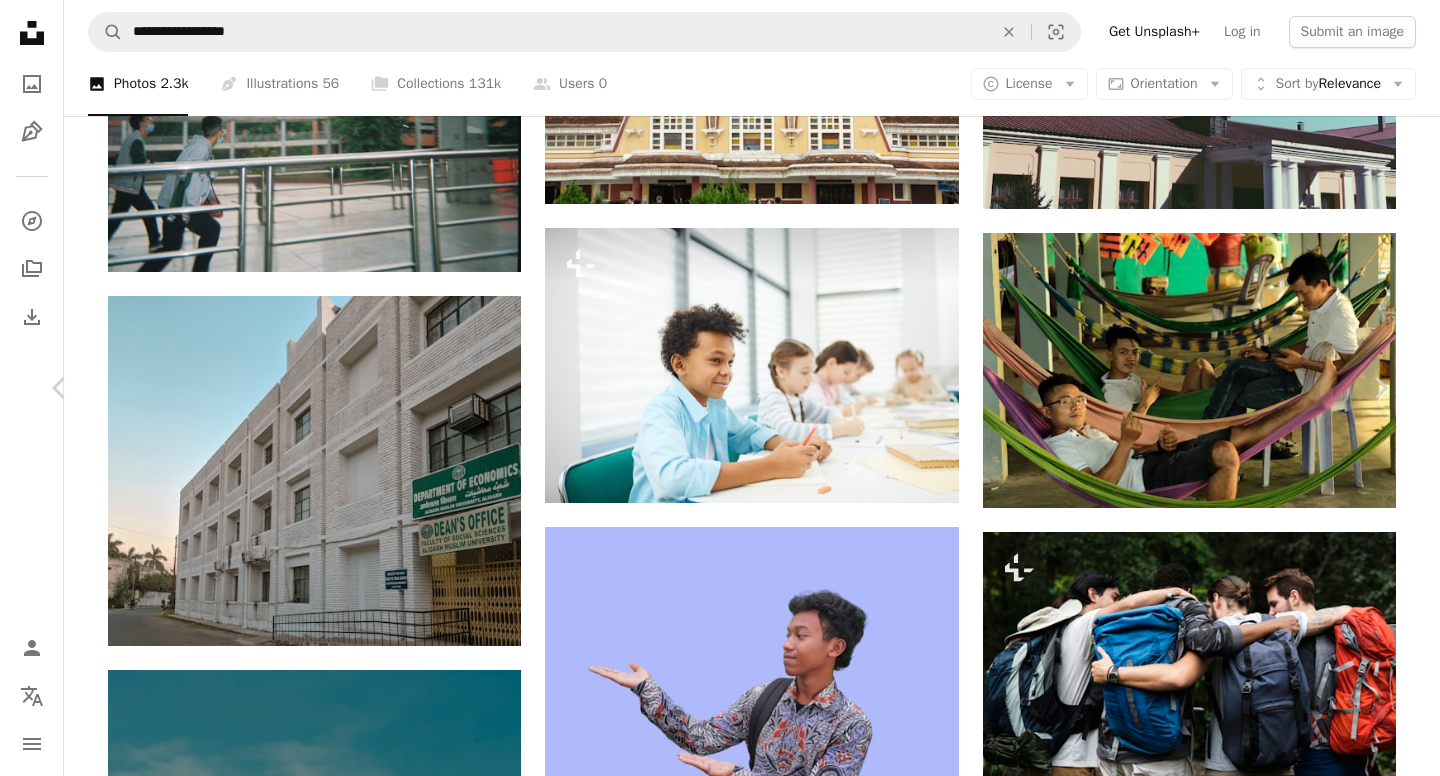 click on "Share" at bounding box center (1201, 4158) 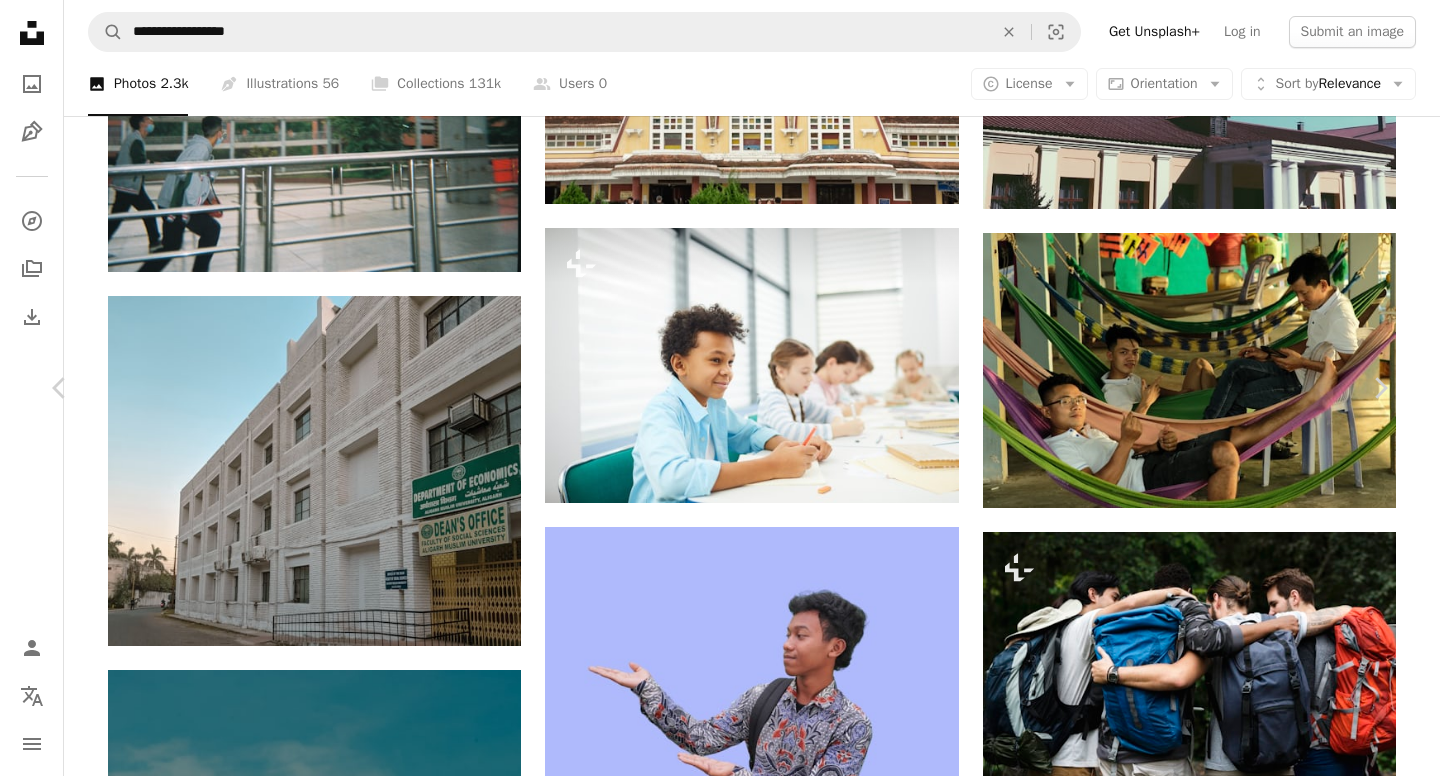click on "[FIRST] [LAST]" at bounding box center (720, 3817) 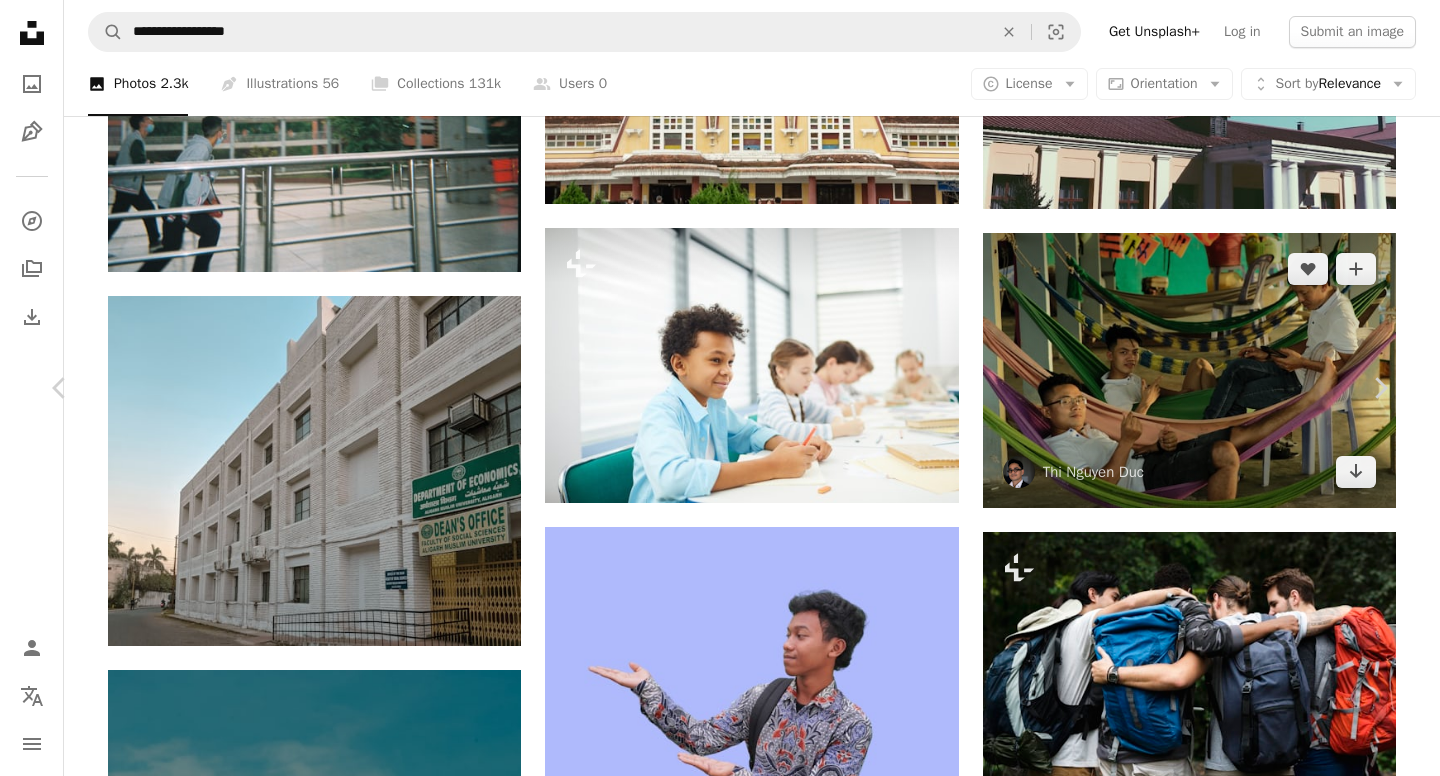 click on "Unsplash logo Unsplash Home A photo Pen Tool A compass A stack of folders Download Person Localization icon navigation menu" at bounding box center (32, 388) 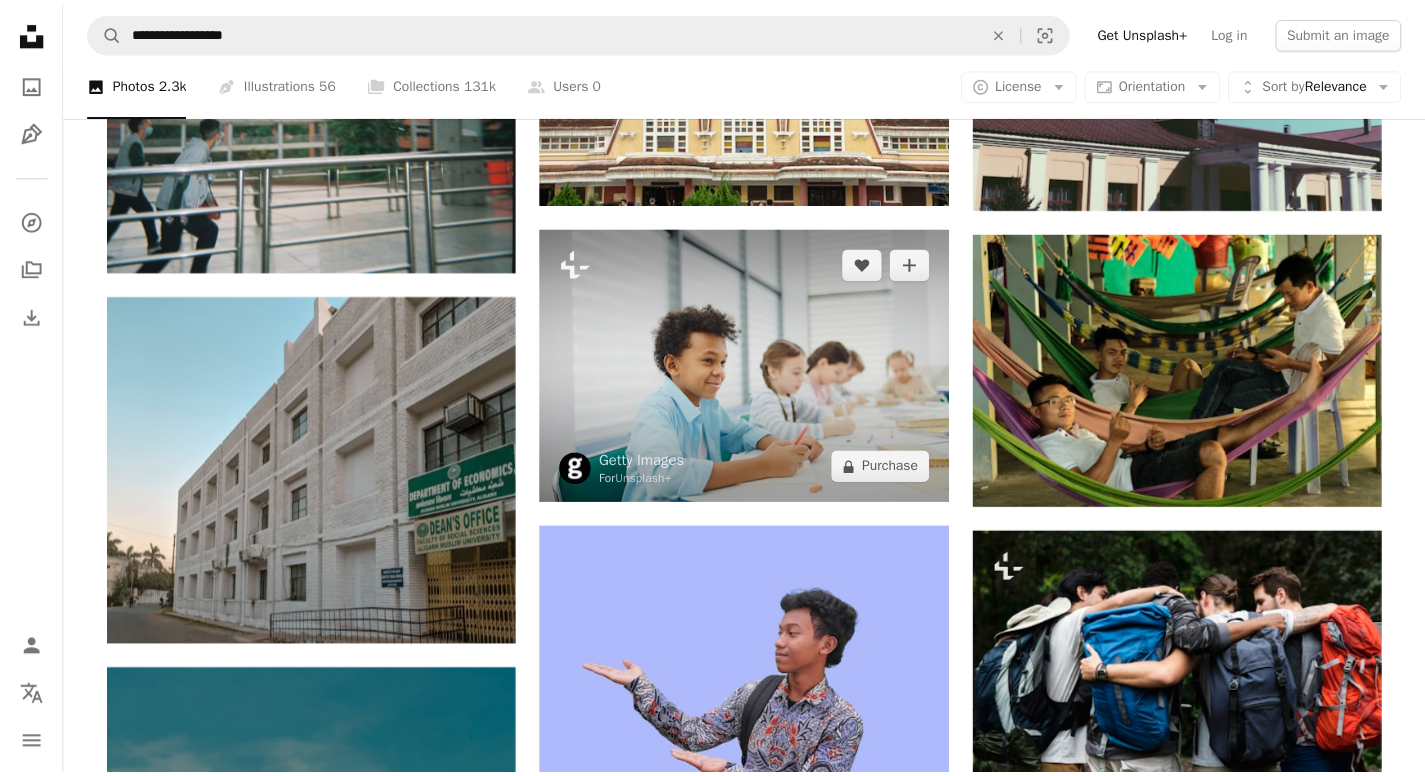 scroll, scrollTop: 64943, scrollLeft: 0, axis: vertical 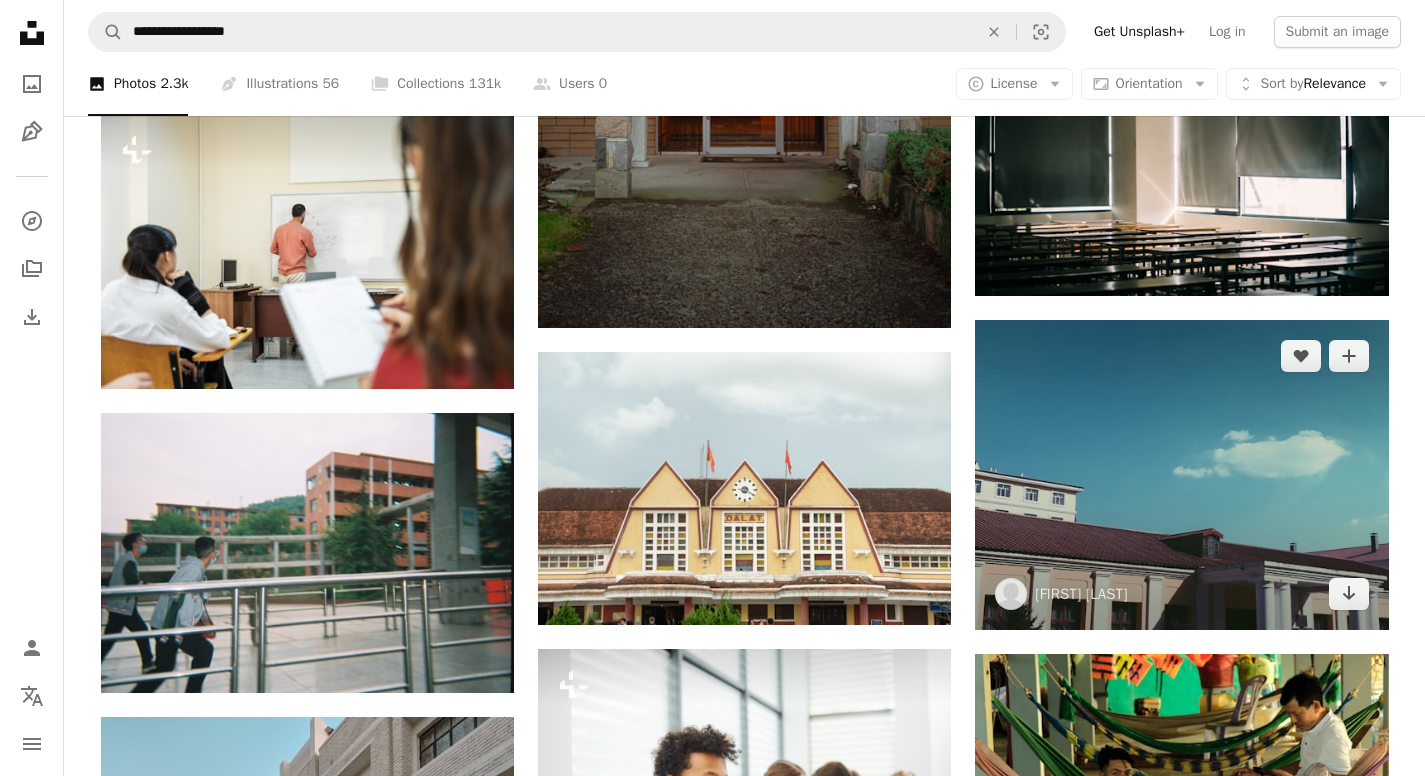 drag, startPoint x: 1420, startPoint y: 347, endPoint x: 1360, endPoint y: 355, distance: 60.530983 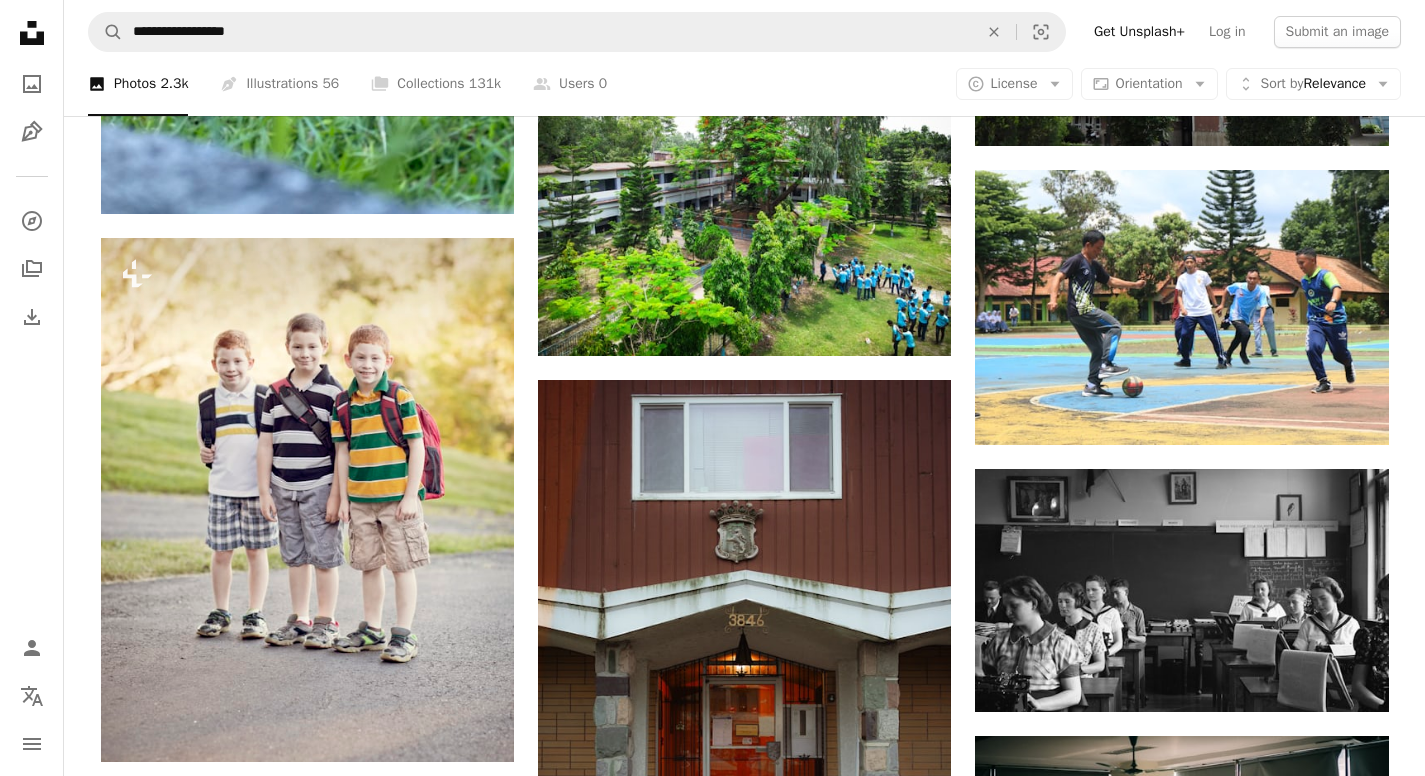 scroll, scrollTop: 64277, scrollLeft: 0, axis: vertical 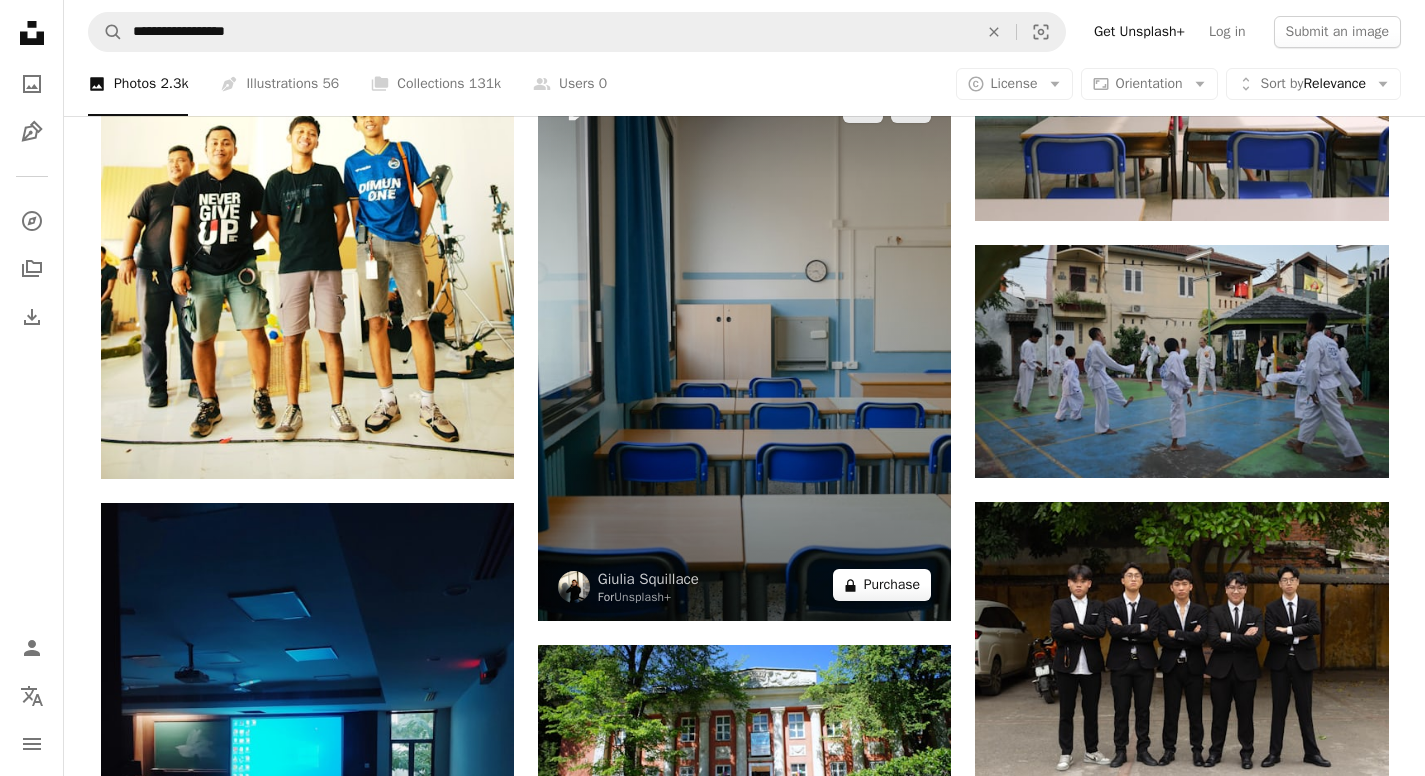 click on "A lock   Purchase" at bounding box center [882, 585] 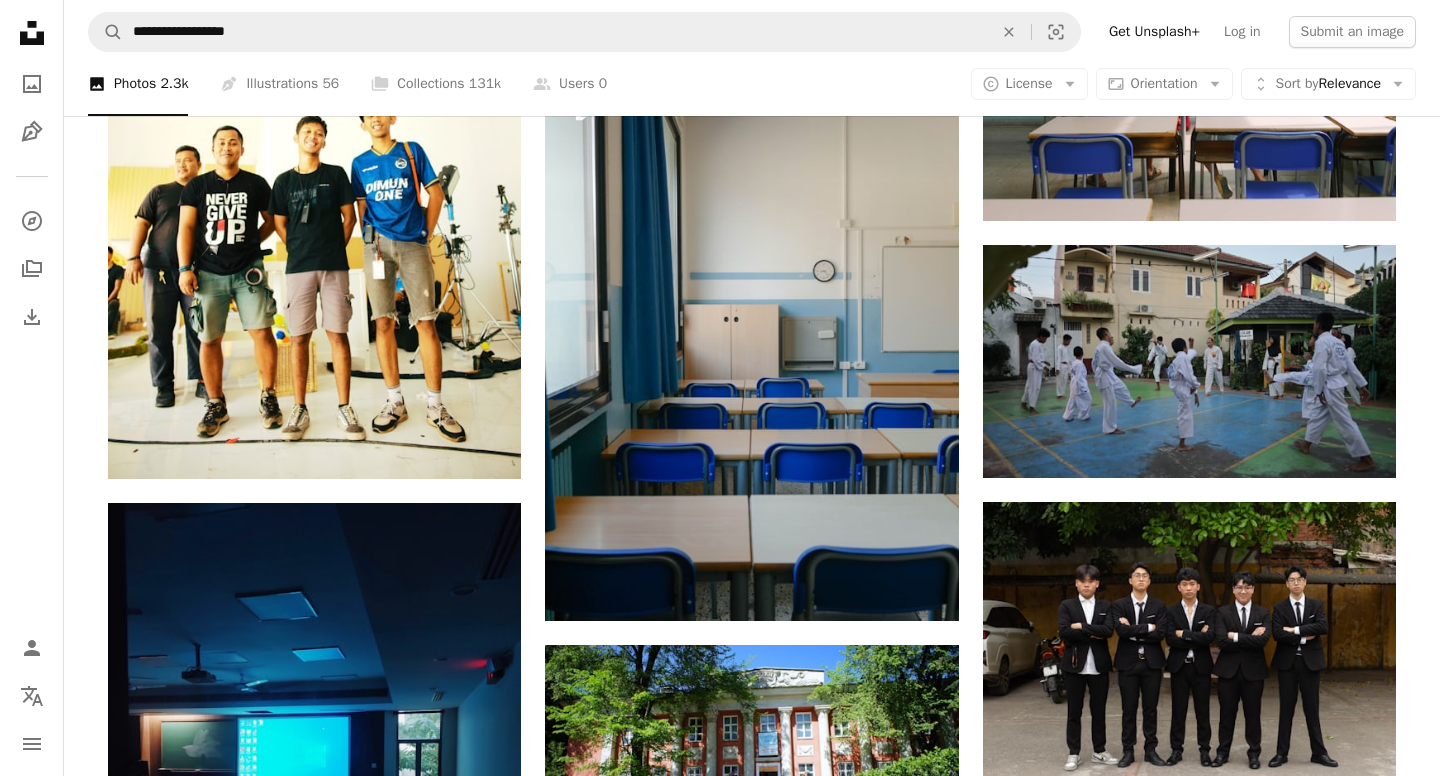 click on "An X shape Unsplash+ This purchase includes access to our full library of visuals. A plus sign Members-only content added monthly A plus sign Unlimited royalty-free downloads A plus sign Illustrations  New A plus sign Enhanced legal protections $10  with a 1-month plan Unlimited royalty-free use, cancel anytime. $48   with a yearly plan Save  $72  when billed annually. Best value Continue with purchase Taxes where applicable. Renews automatically. Cancel anytime." at bounding box center [720, 21304] 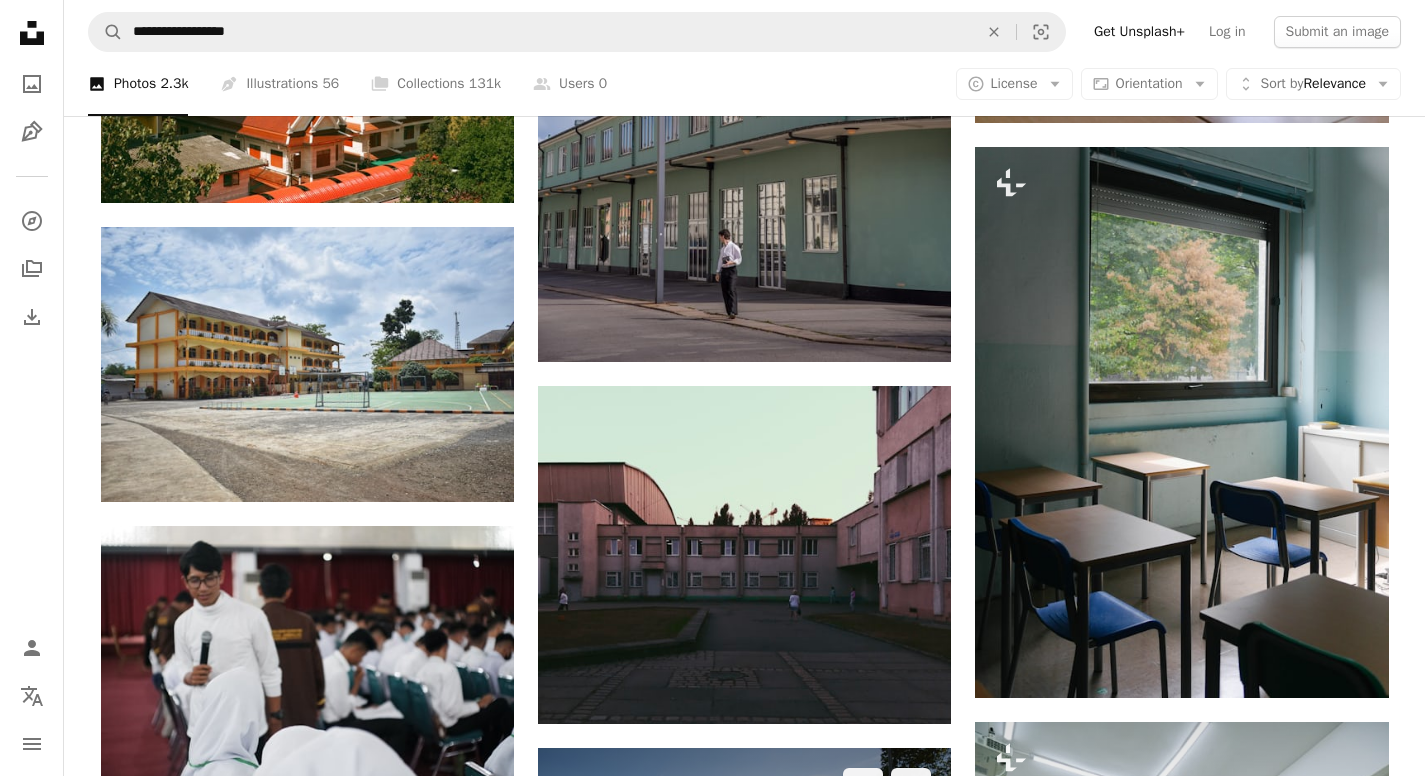 scroll, scrollTop: 29610, scrollLeft: 0, axis: vertical 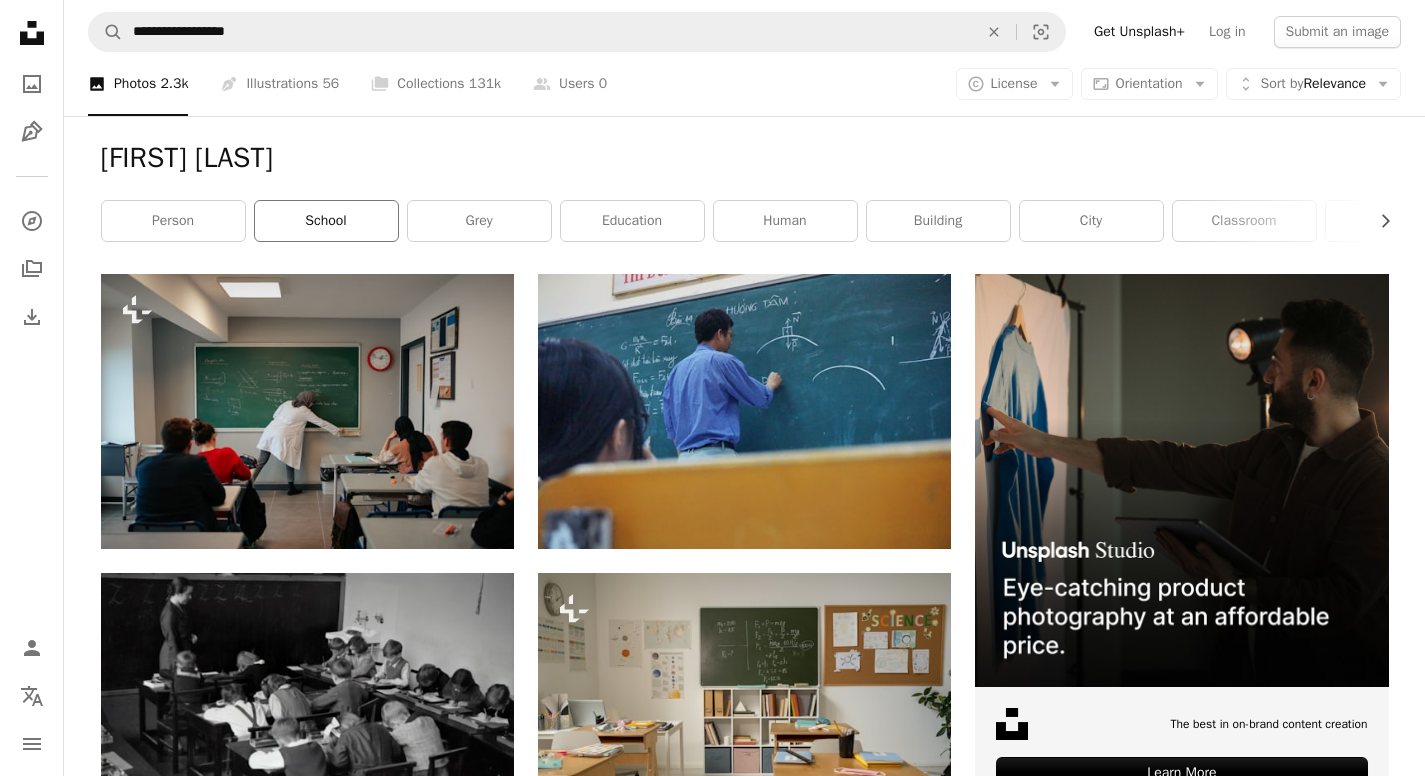 click on "school" at bounding box center [326, 221] 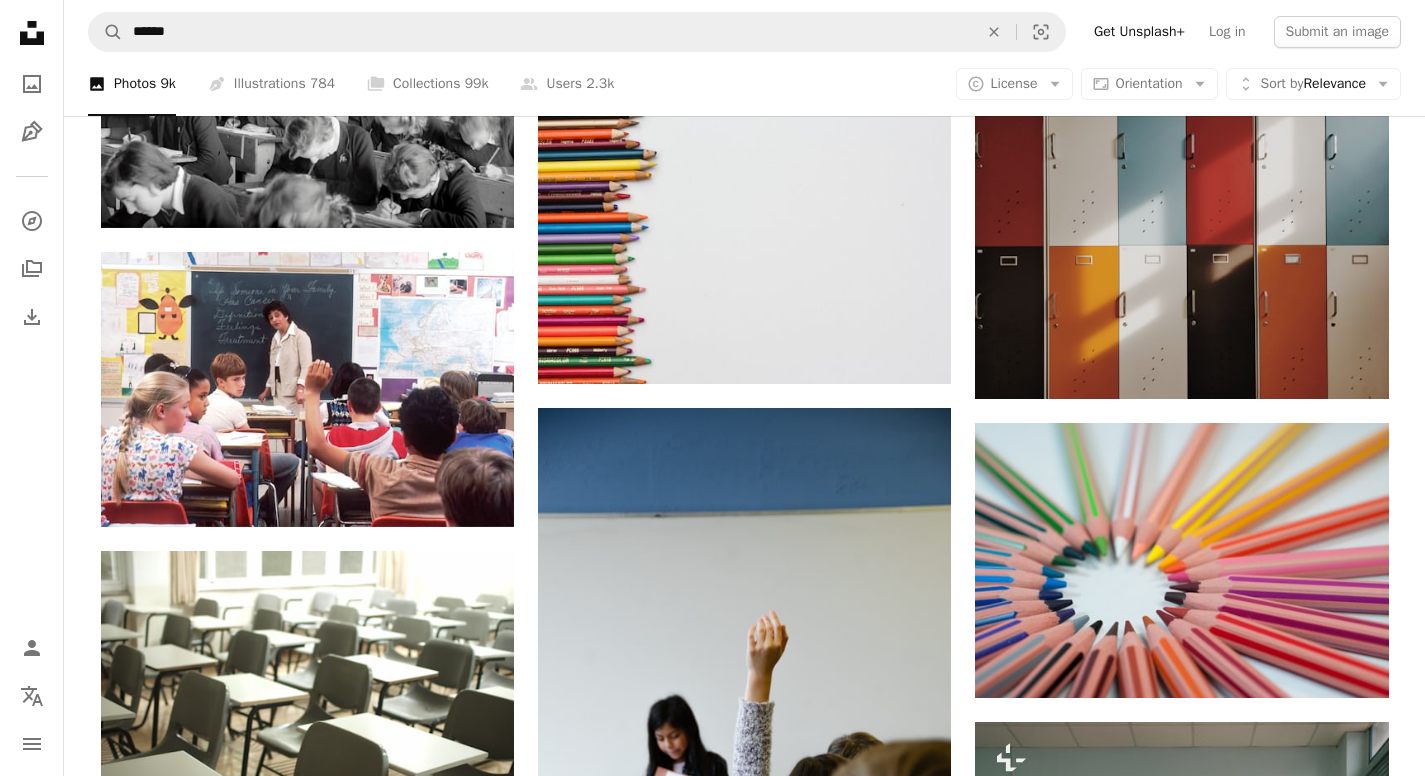 scroll, scrollTop: 1466, scrollLeft: 0, axis: vertical 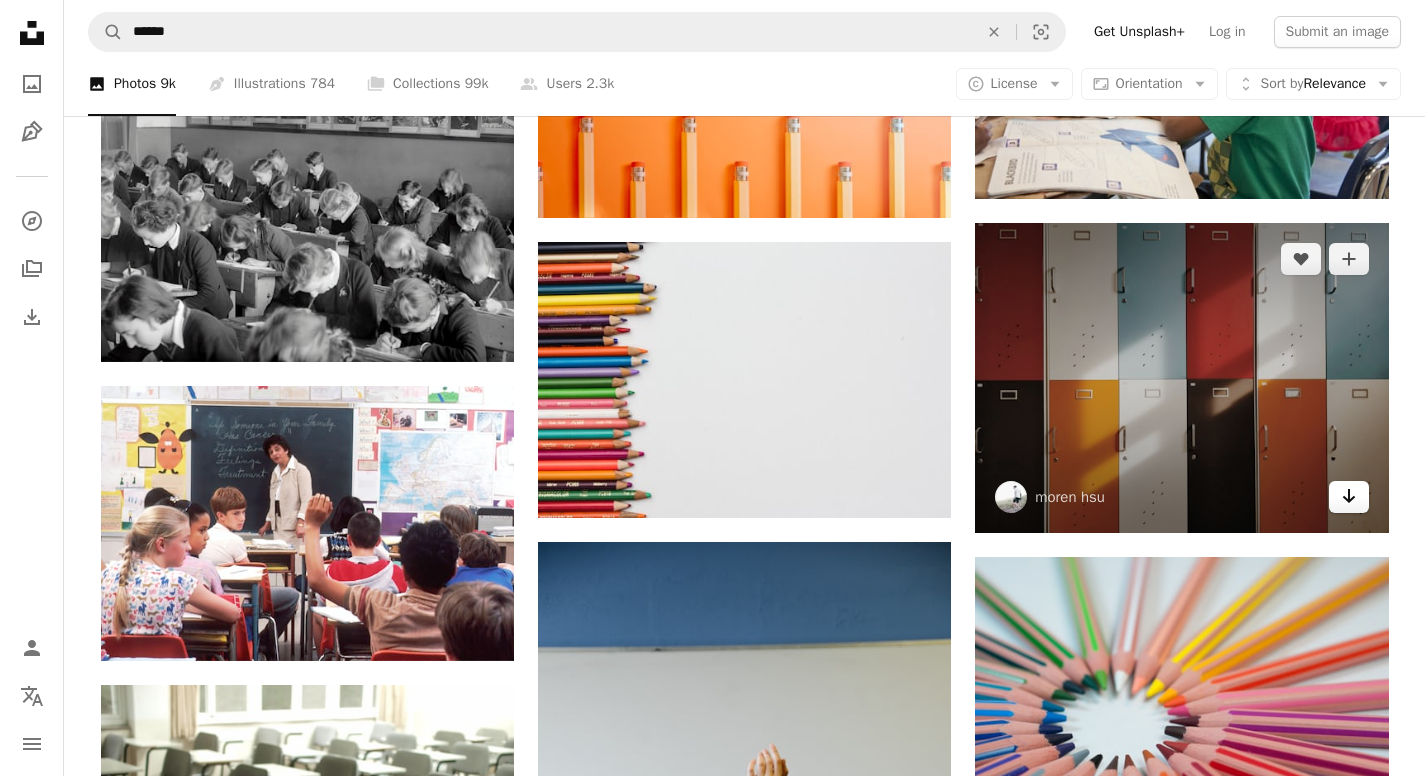 click on "Arrow pointing down" at bounding box center (1349, 497) 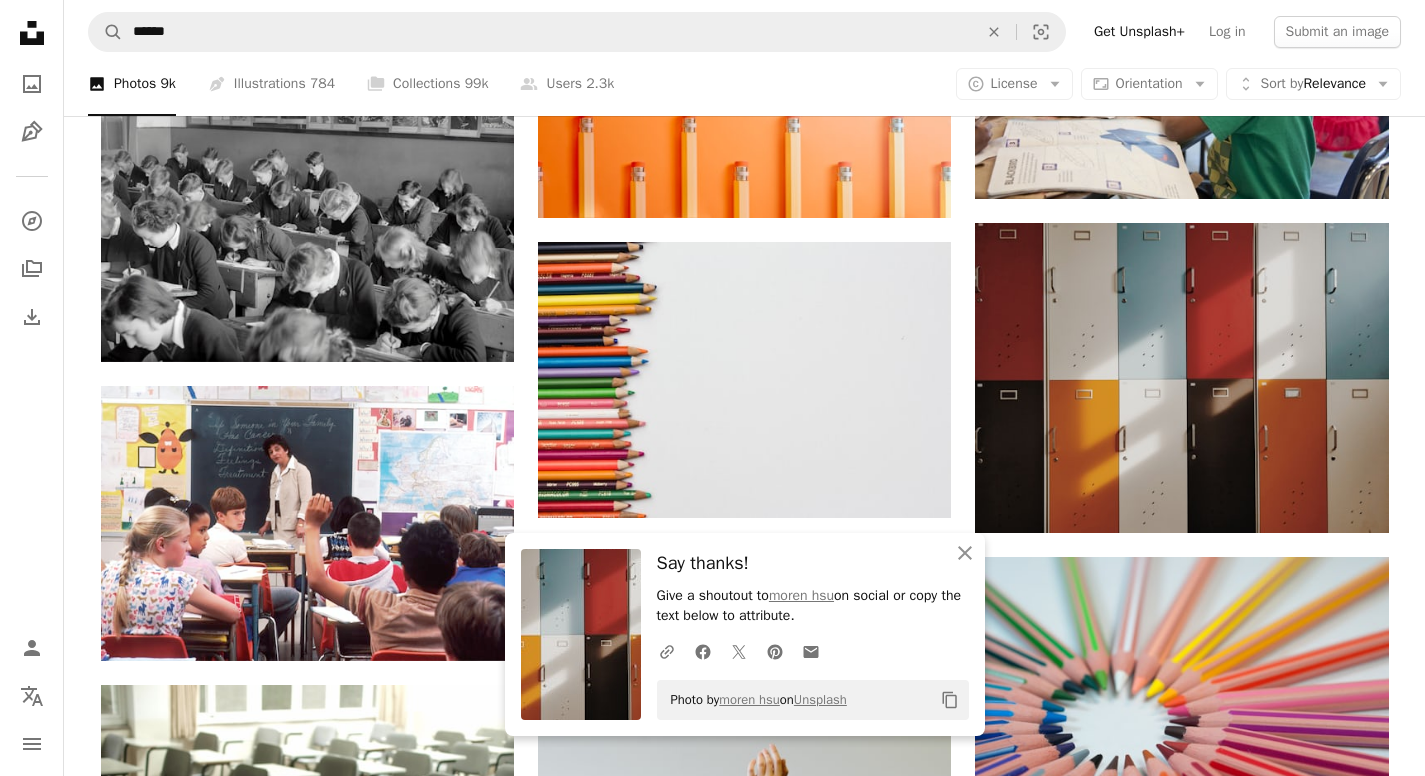 click at bounding box center [581, 634] 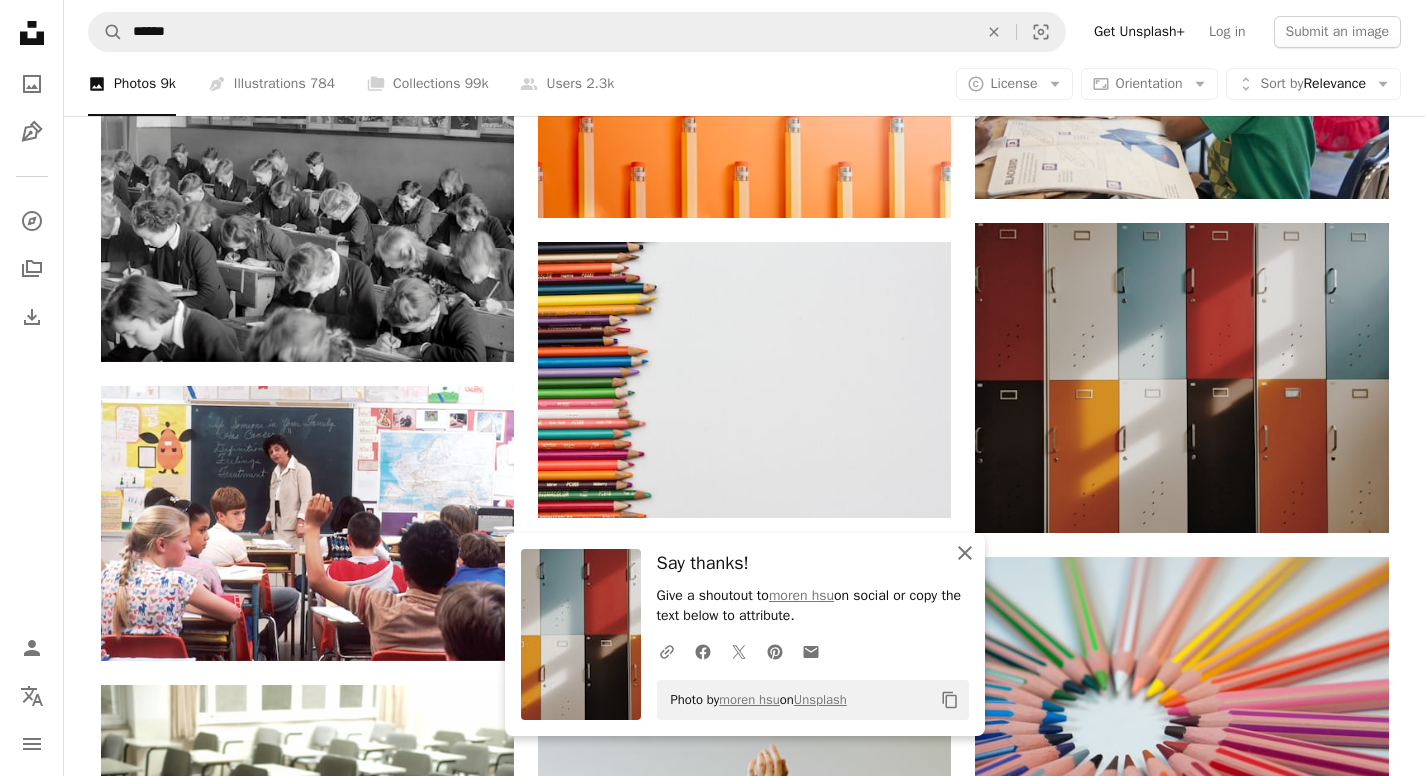 click 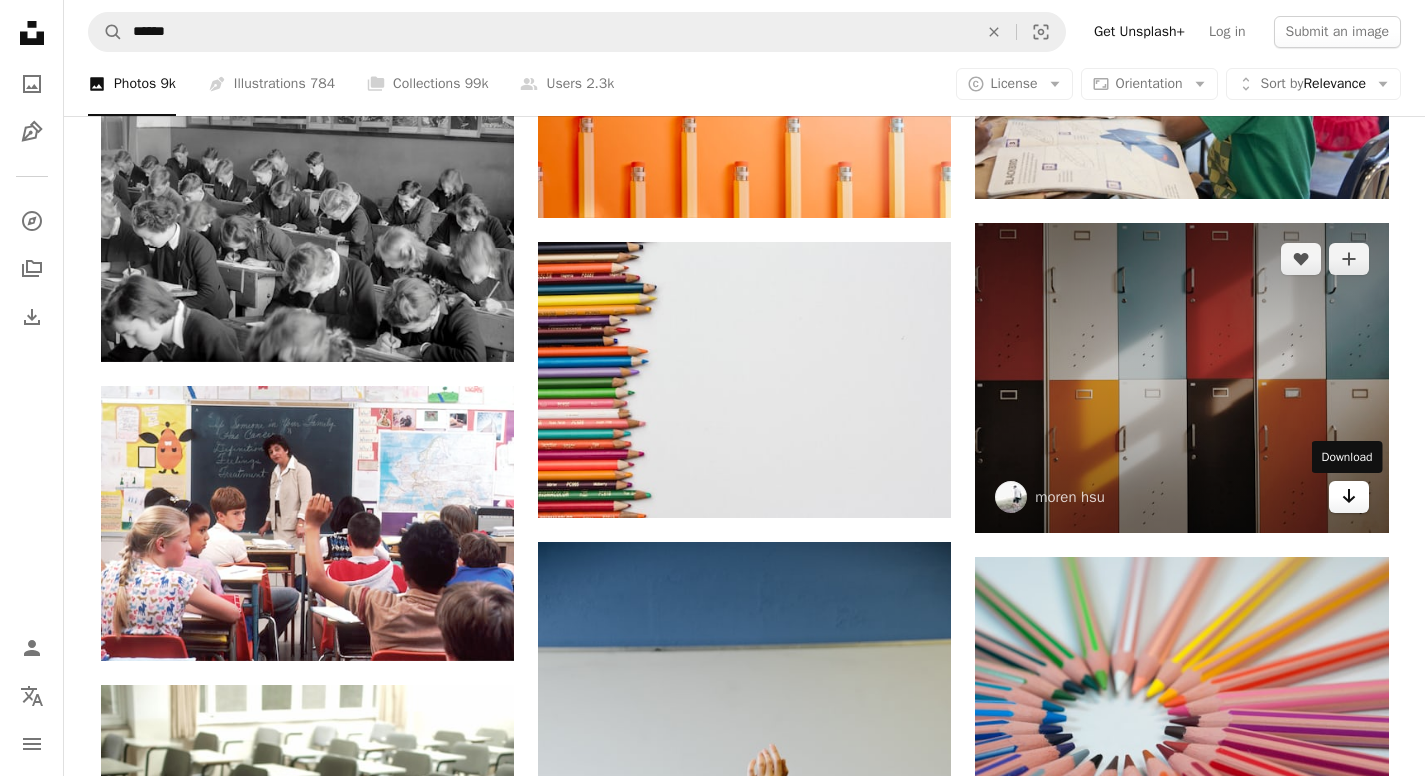 click on "Arrow pointing down" 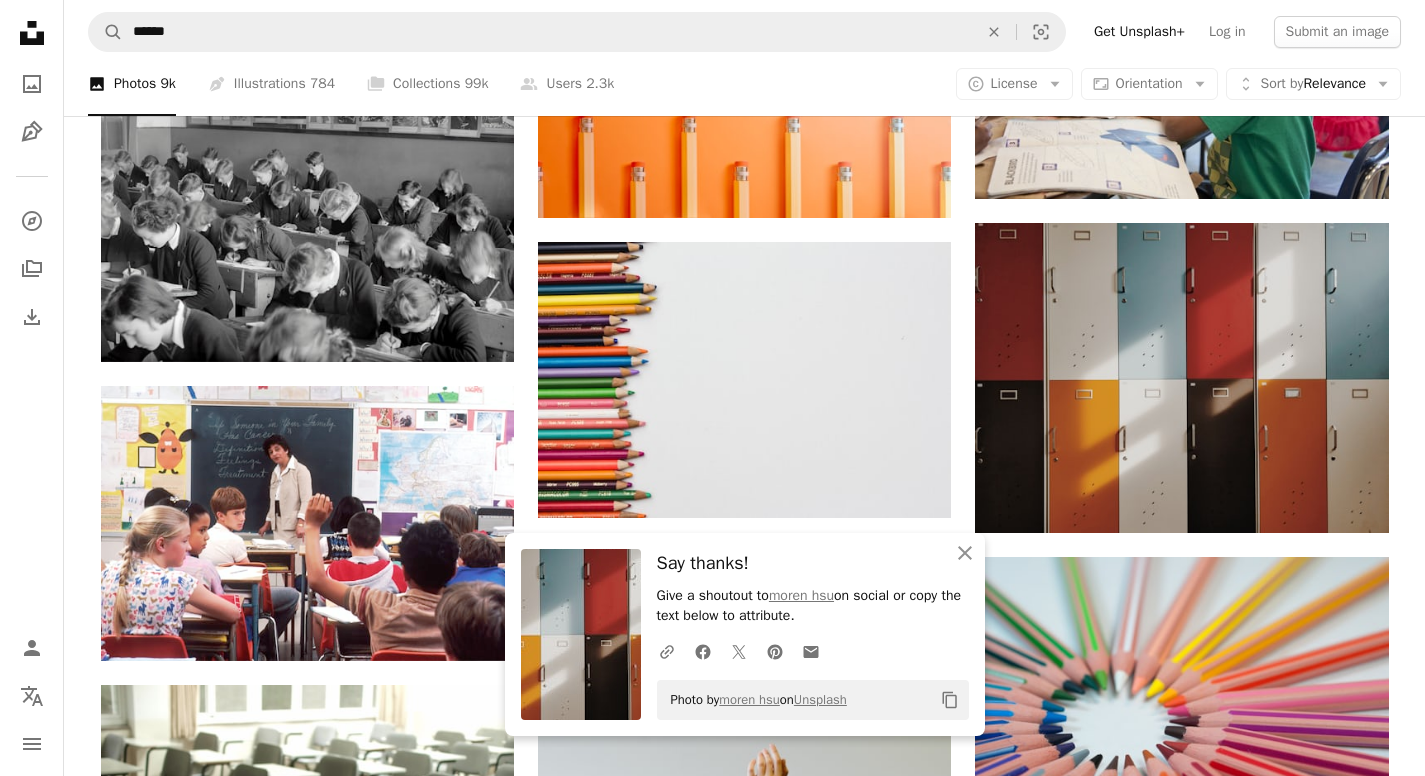 scroll, scrollTop: 1733, scrollLeft: 0, axis: vertical 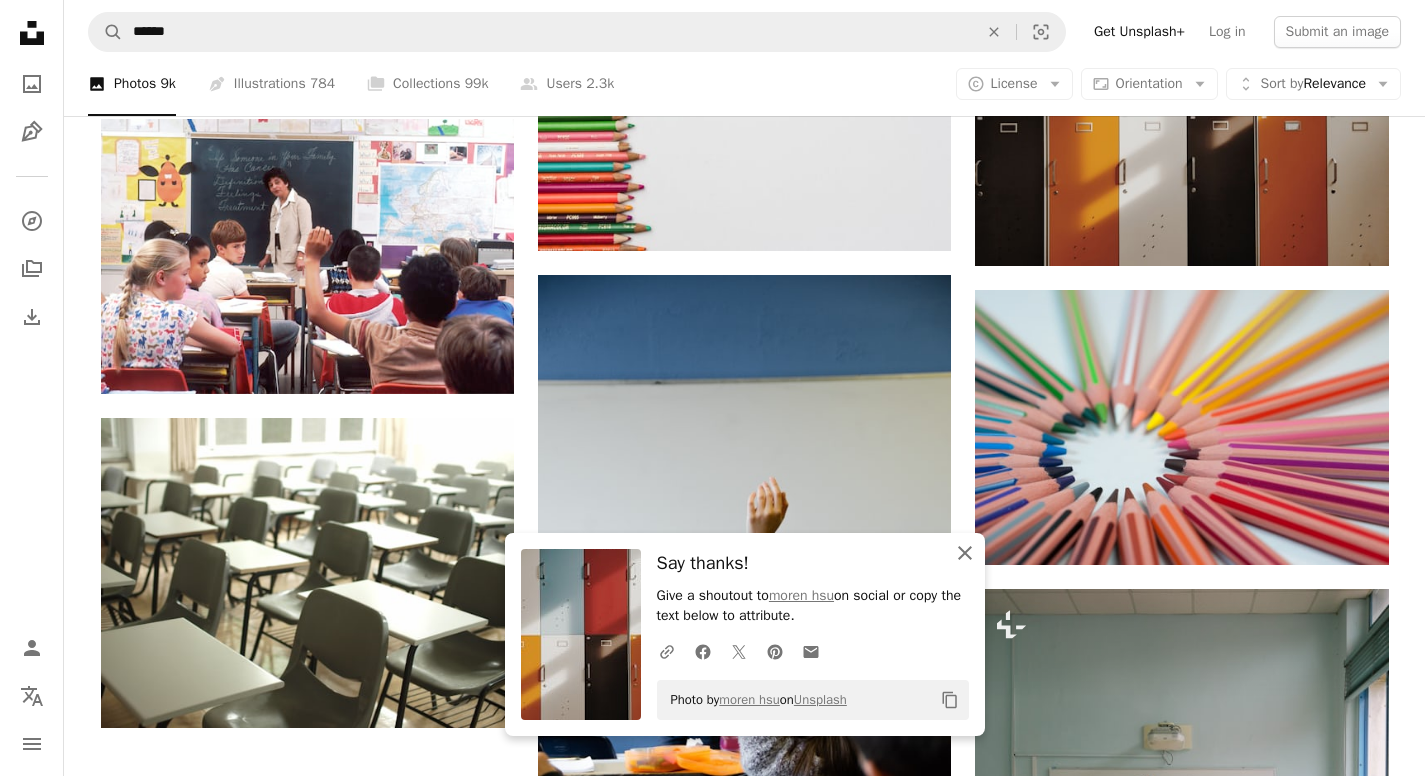 click on "An X shape" 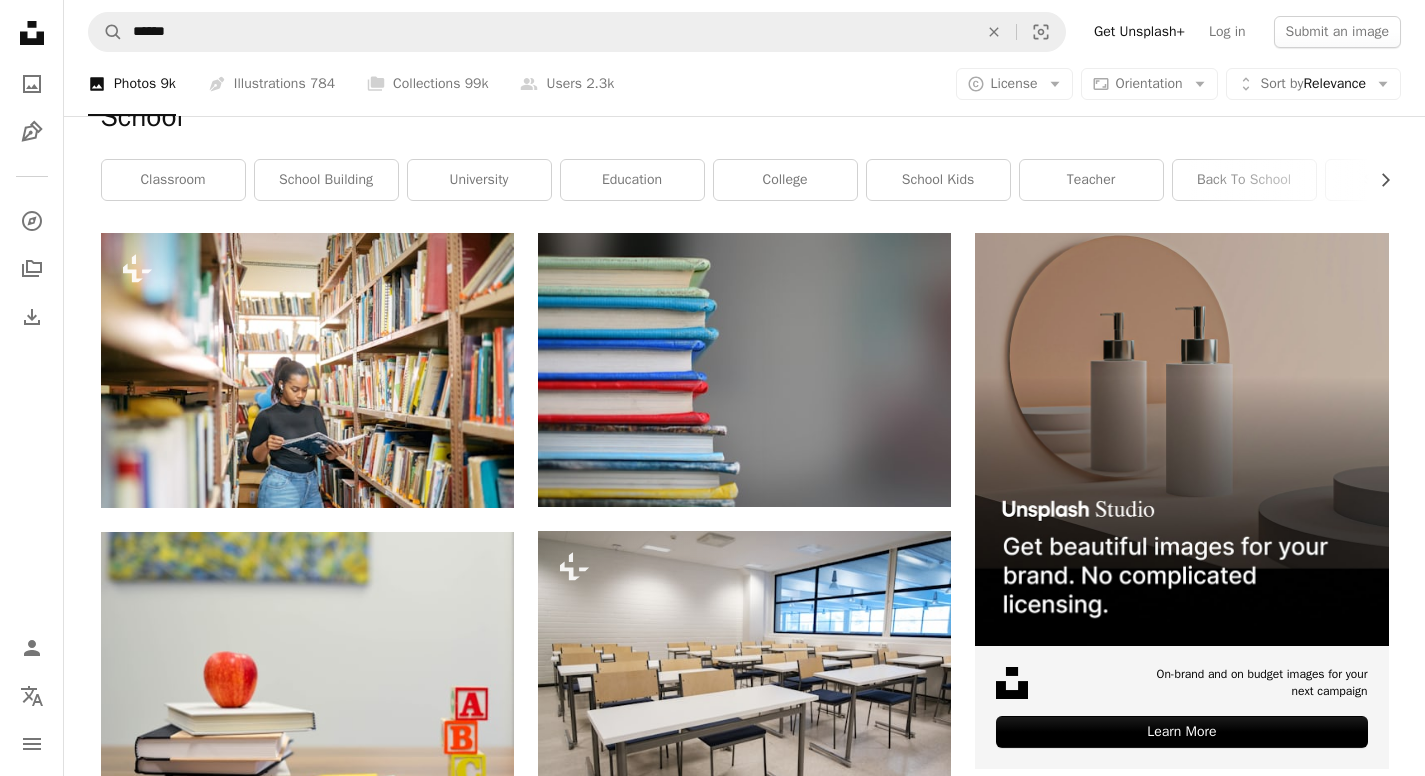 scroll, scrollTop: 0, scrollLeft: 0, axis: both 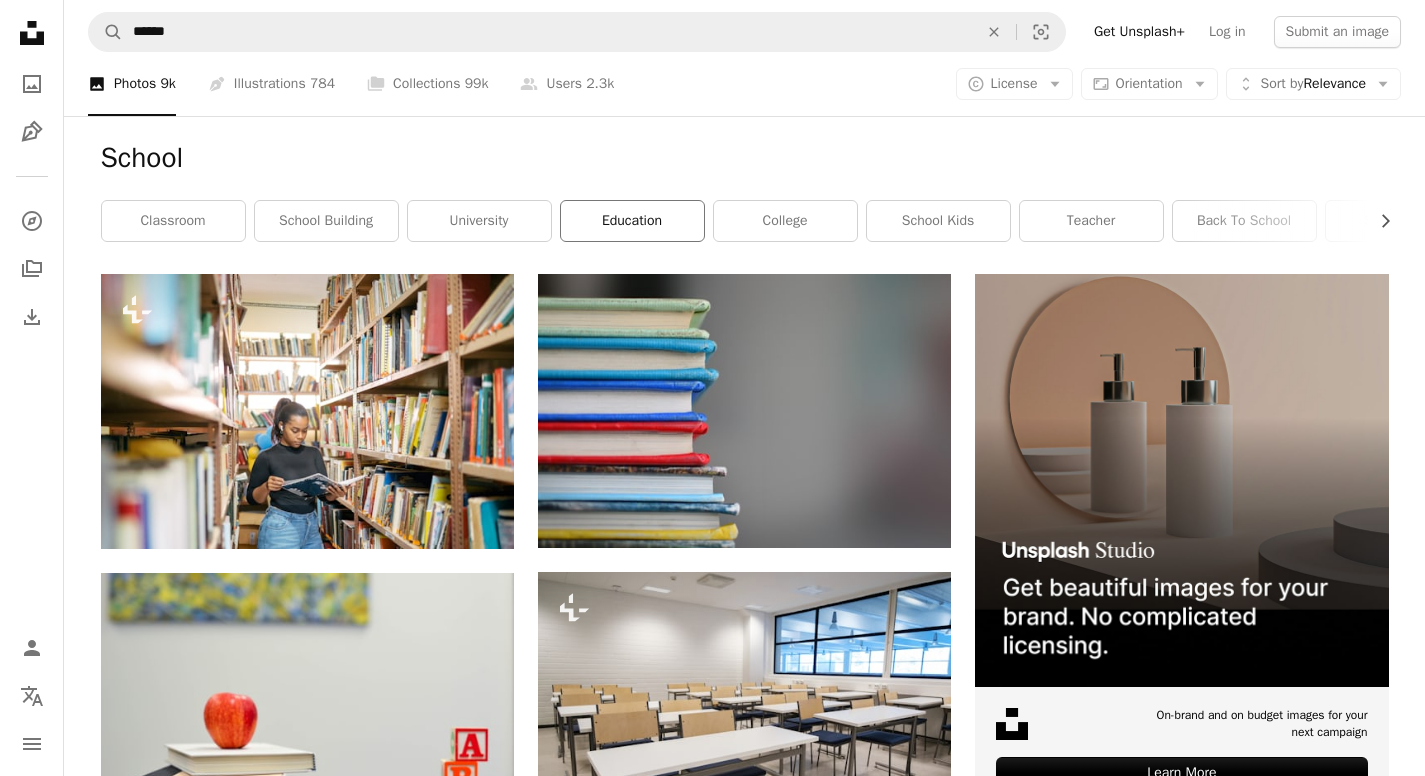click on "education" at bounding box center (632, 221) 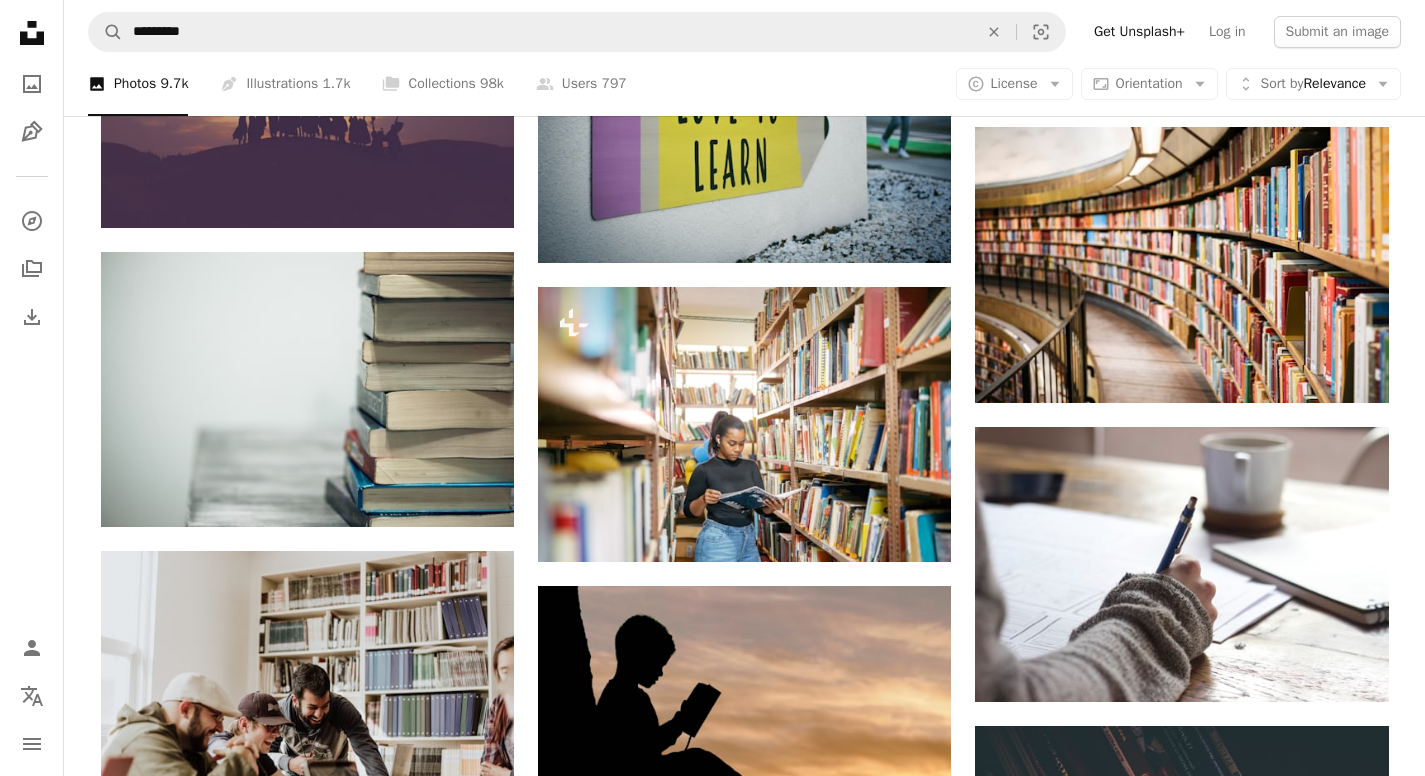 scroll, scrollTop: 1466, scrollLeft: 0, axis: vertical 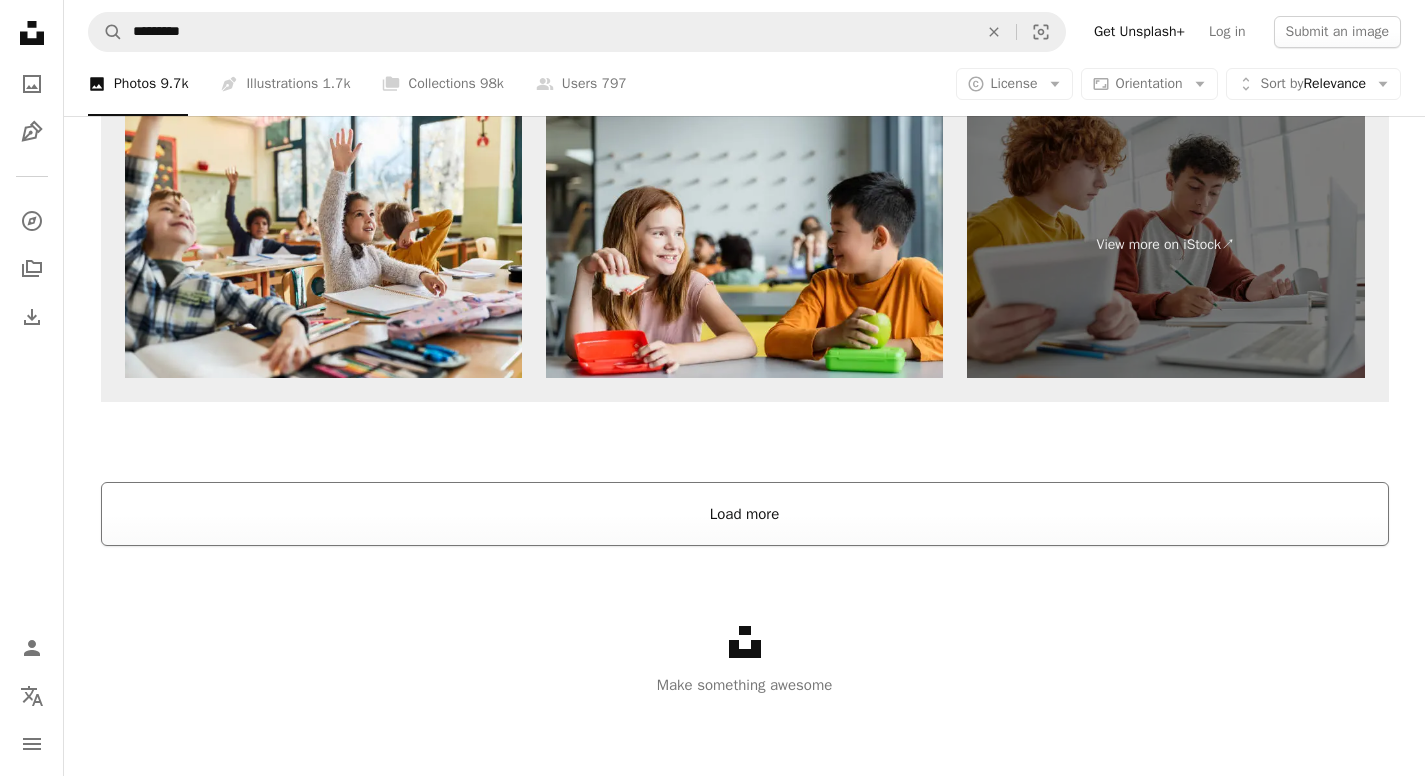 click on "Load more" at bounding box center [745, 514] 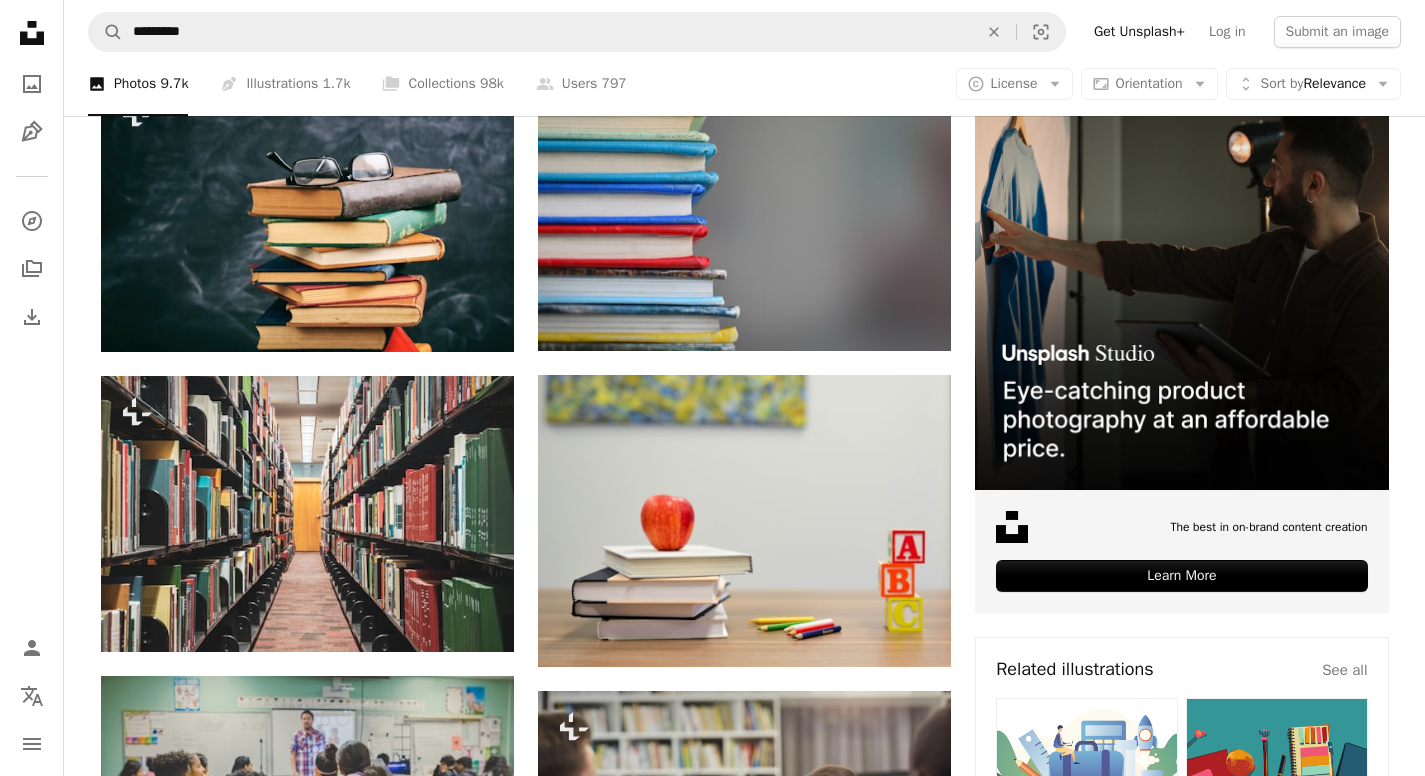 scroll, scrollTop: 64, scrollLeft: 0, axis: vertical 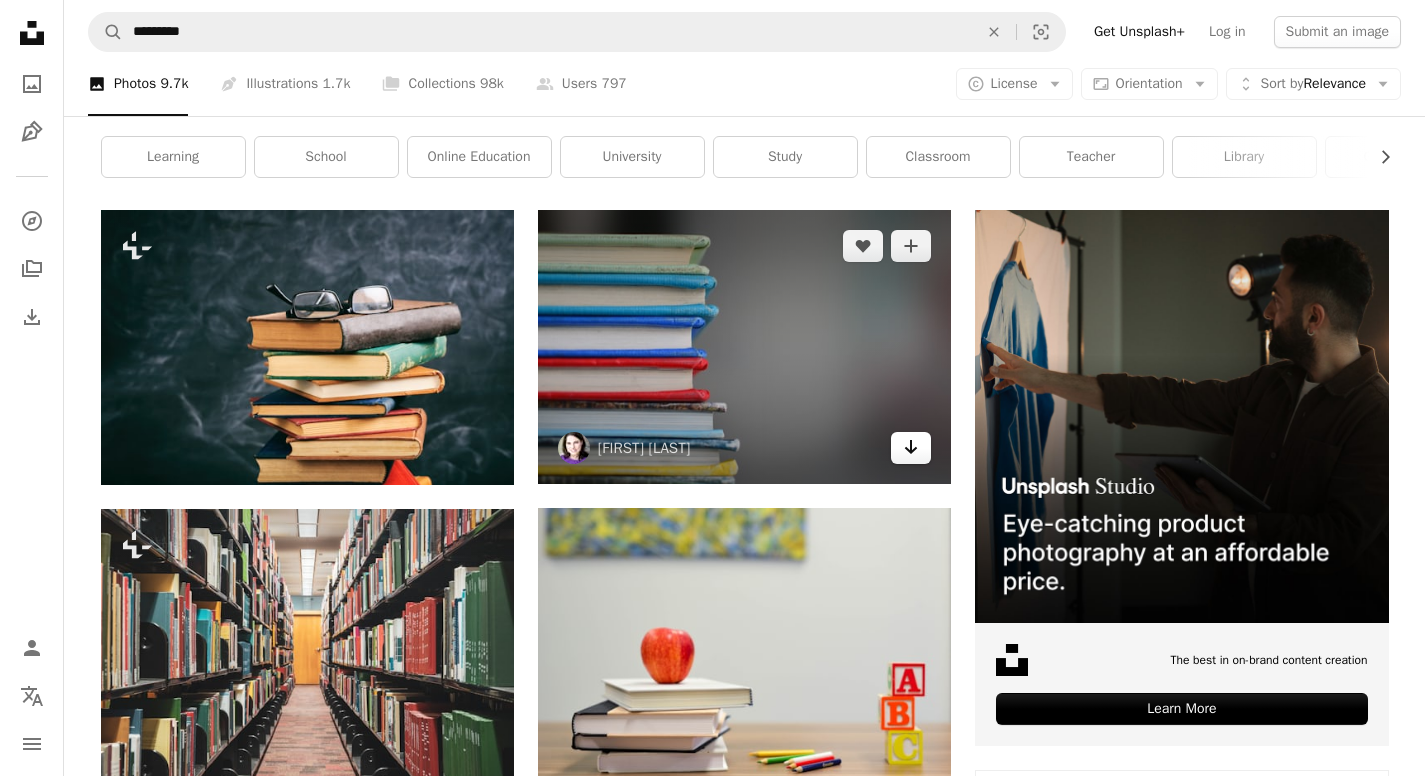 click on "Arrow pointing down" at bounding box center [911, 448] 